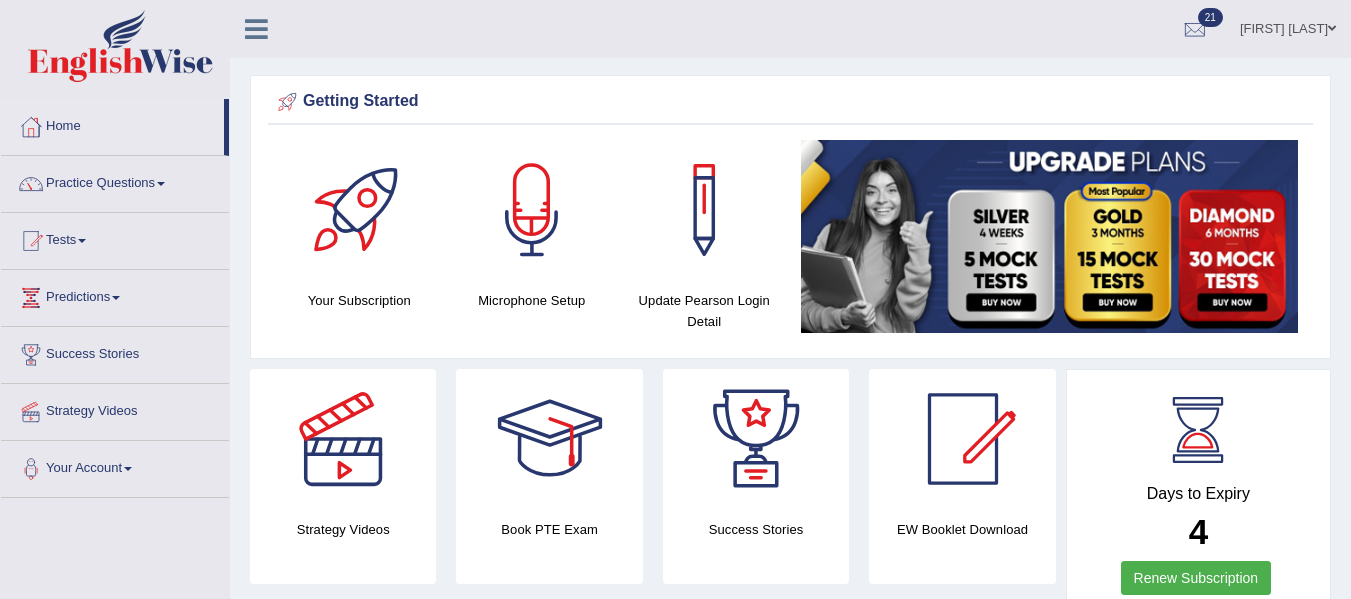 scroll, scrollTop: 0, scrollLeft: 0, axis: both 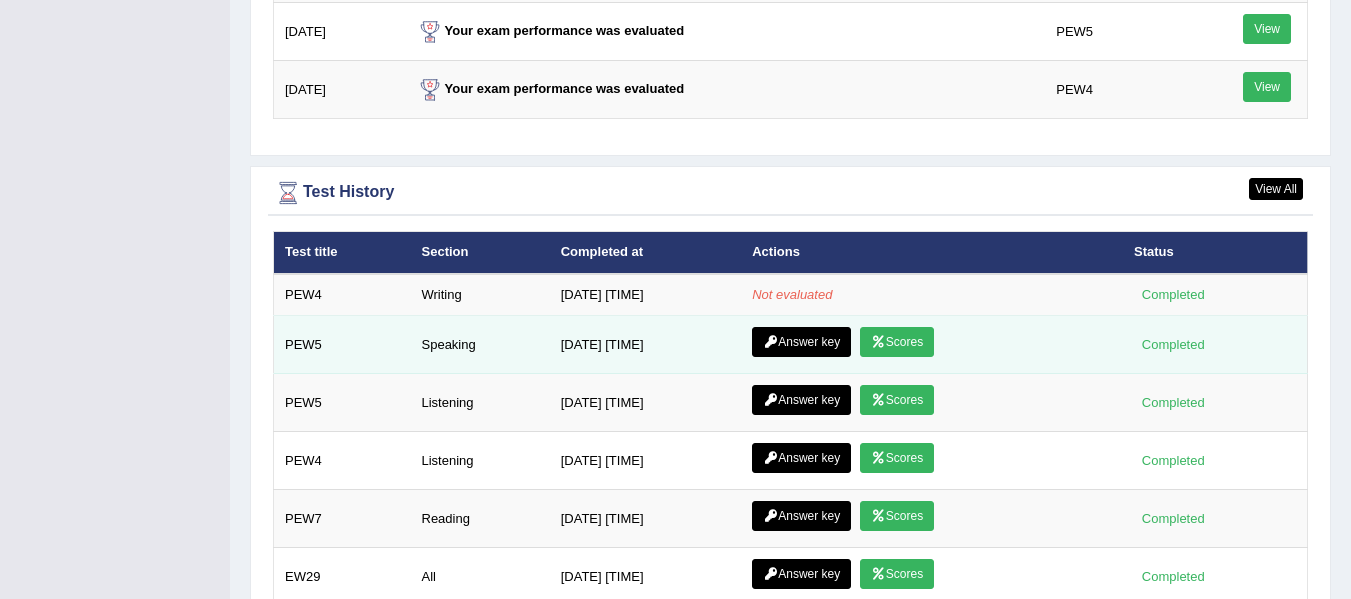 click on "Scores" at bounding box center (897, 342) 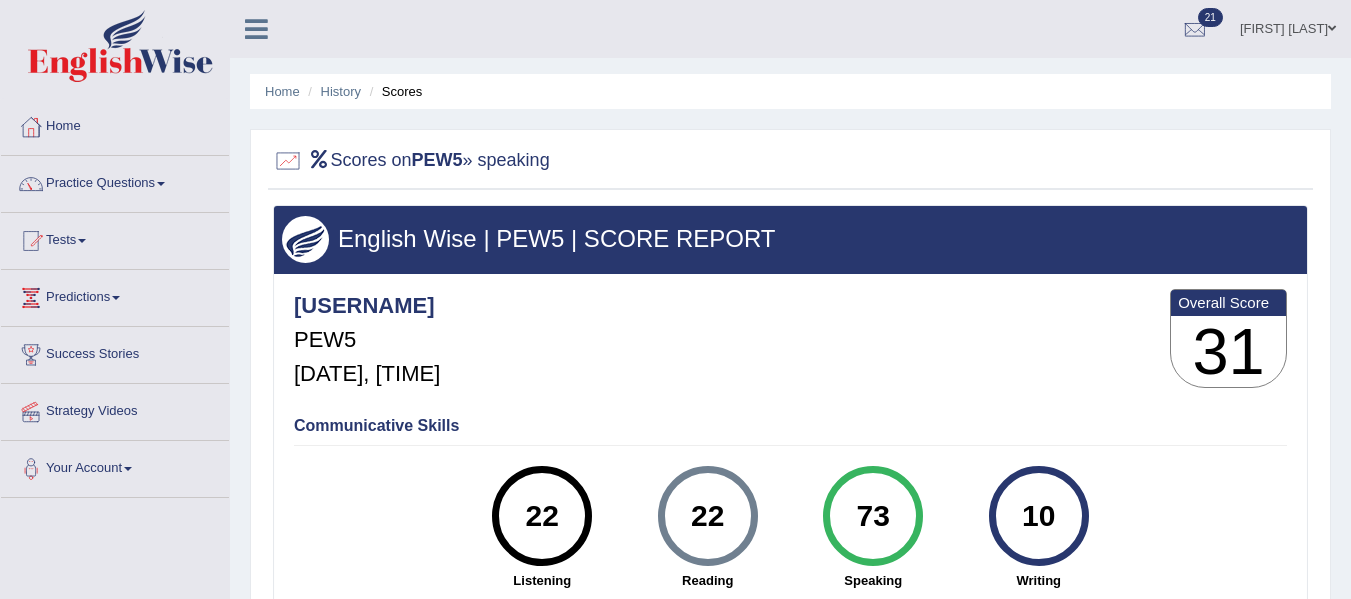 scroll, scrollTop: 0, scrollLeft: 0, axis: both 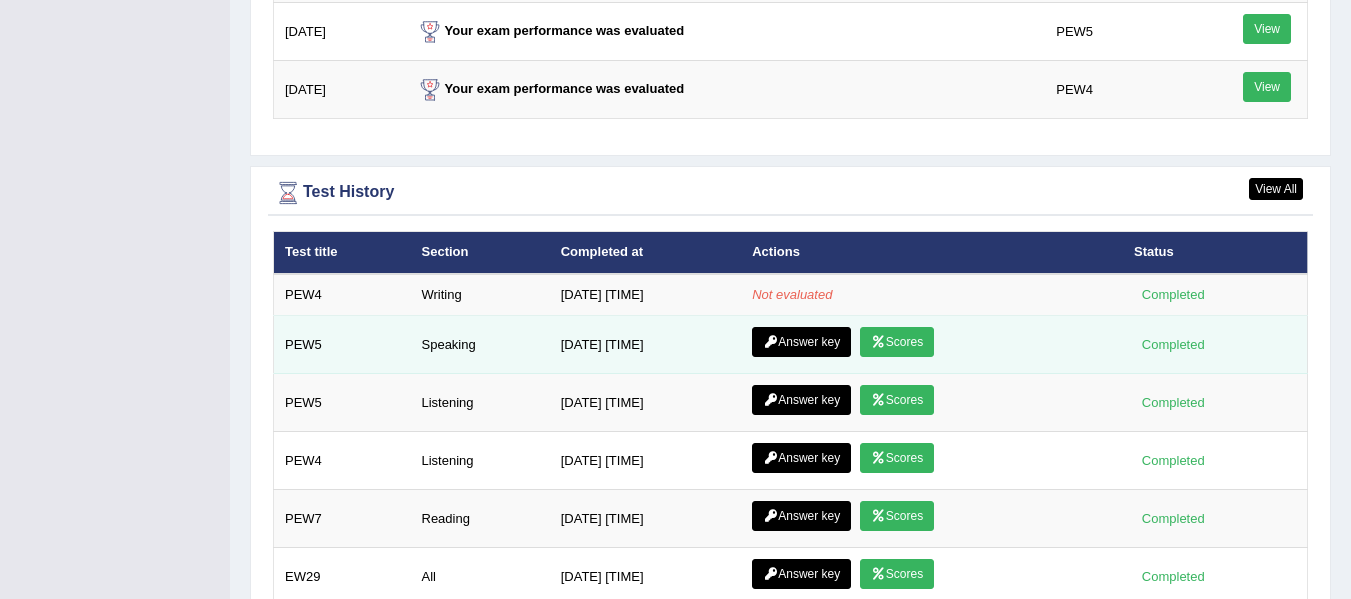 click on "Answer key    Scores" at bounding box center (932, 345) 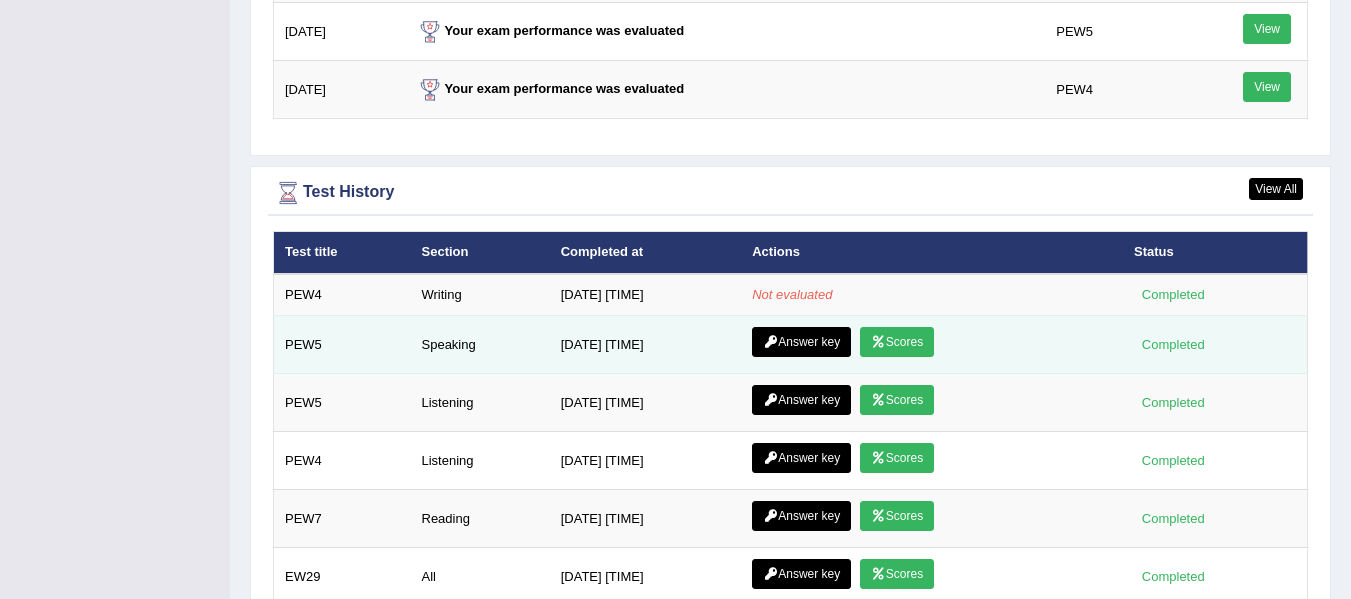 click on "Answer key" at bounding box center [801, 342] 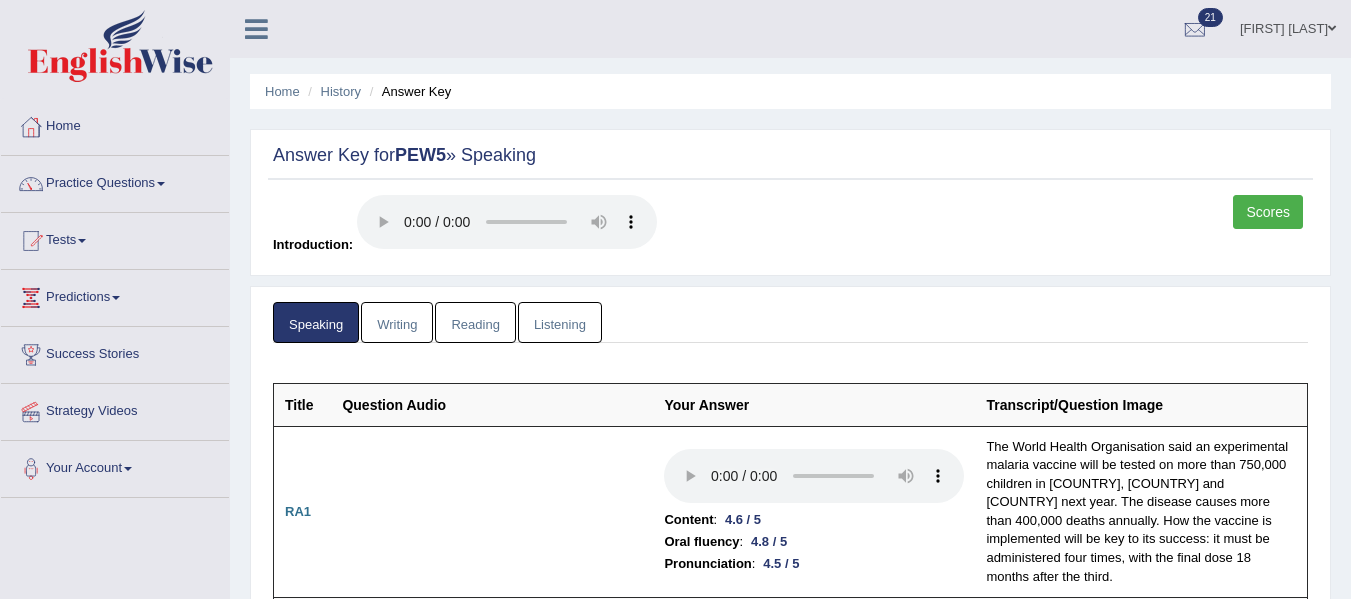 scroll, scrollTop: 0, scrollLeft: 0, axis: both 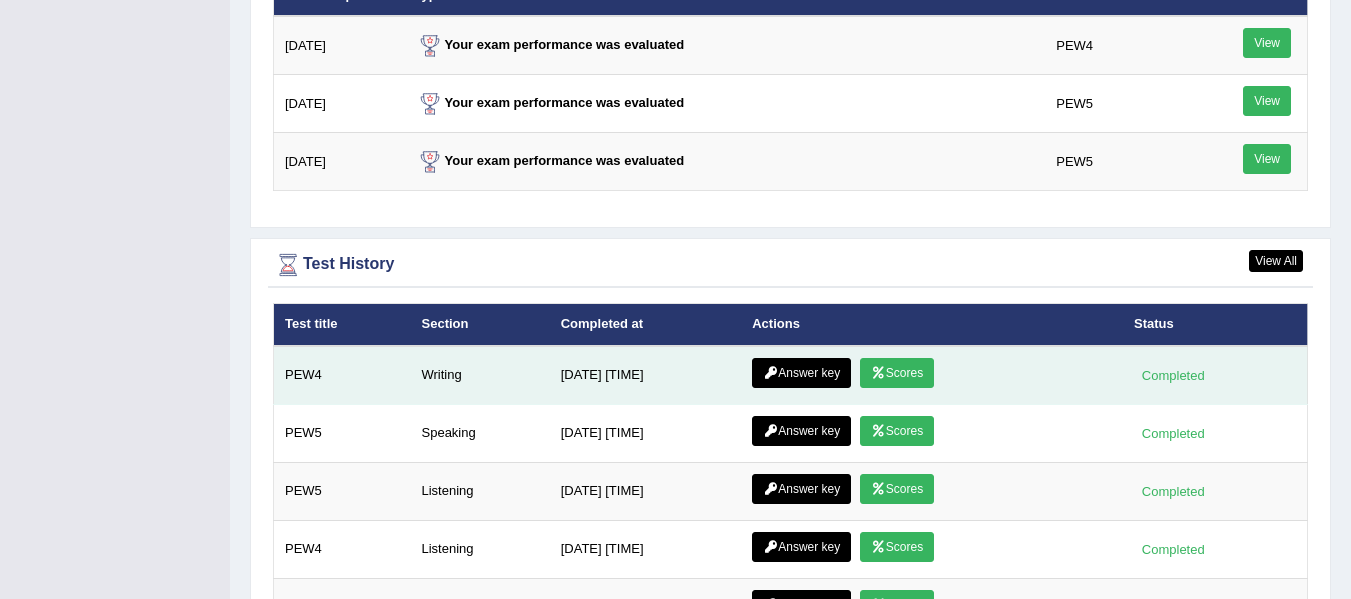 click on "Scores" at bounding box center (897, 373) 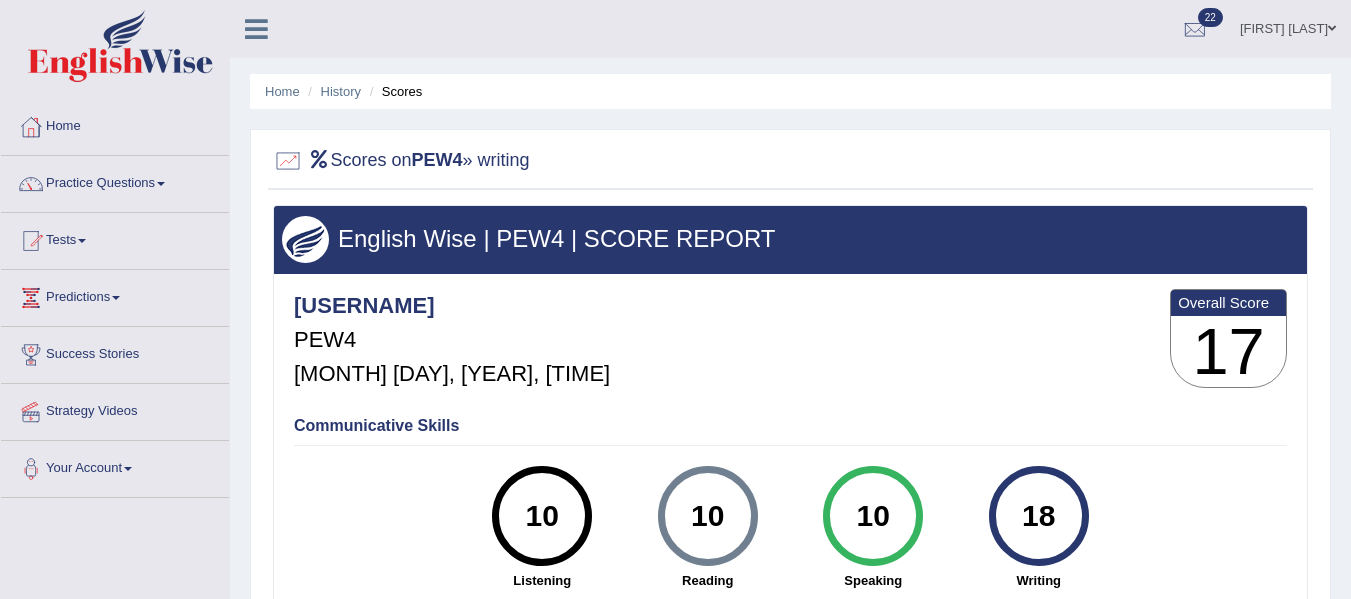 scroll, scrollTop: 188, scrollLeft: 0, axis: vertical 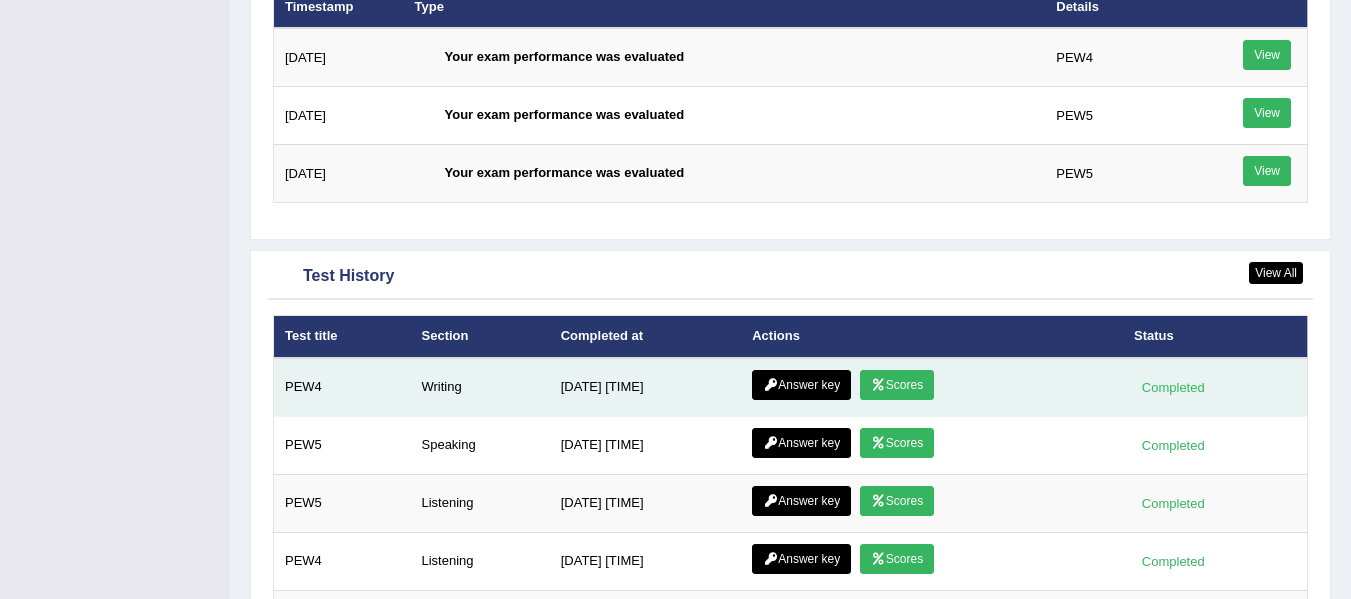 click on "Answer key" at bounding box center [801, 385] 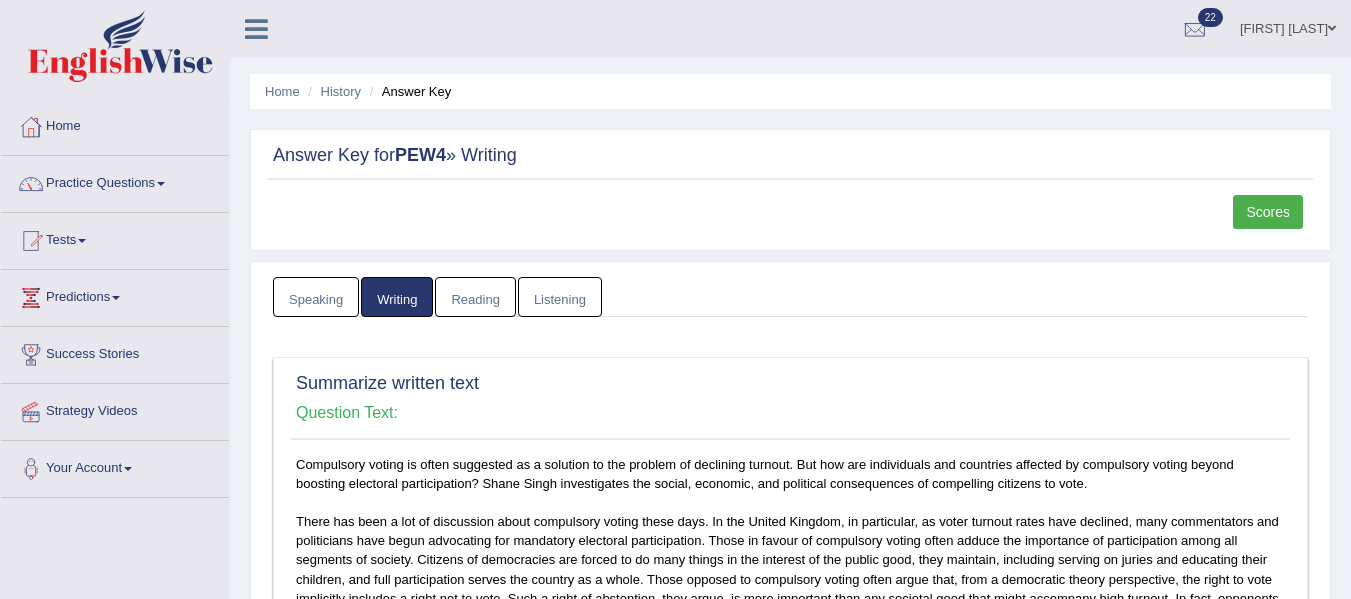 scroll, scrollTop: 0, scrollLeft: 0, axis: both 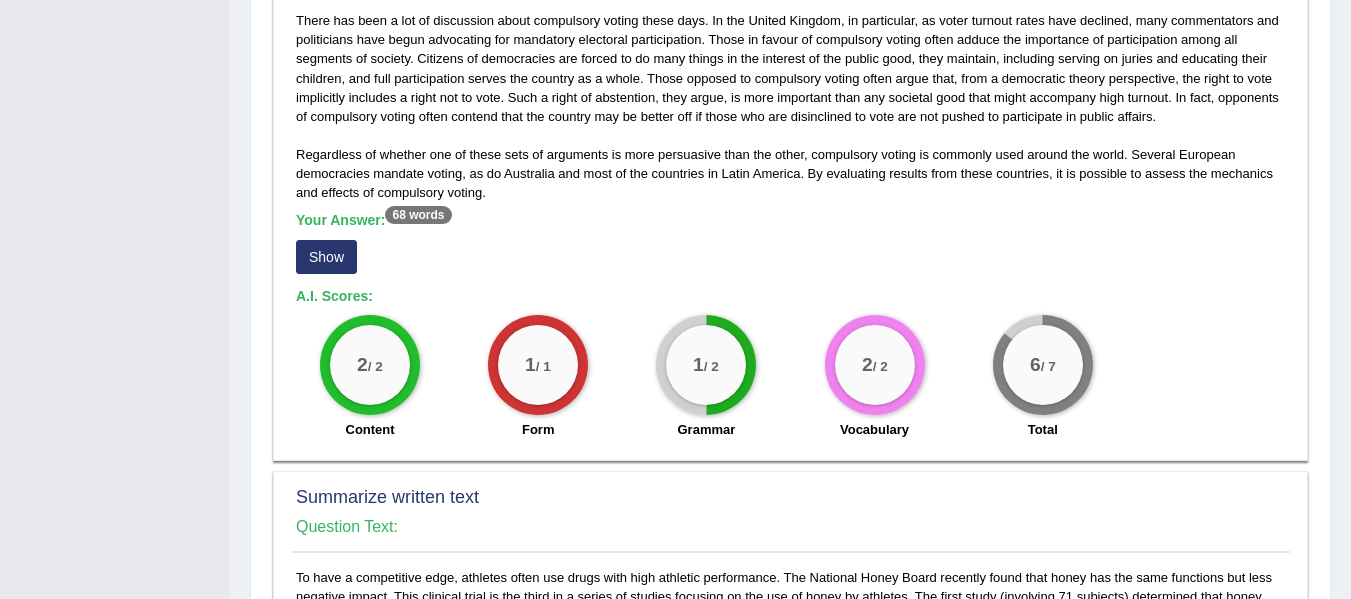 click on "Show" at bounding box center (326, 257) 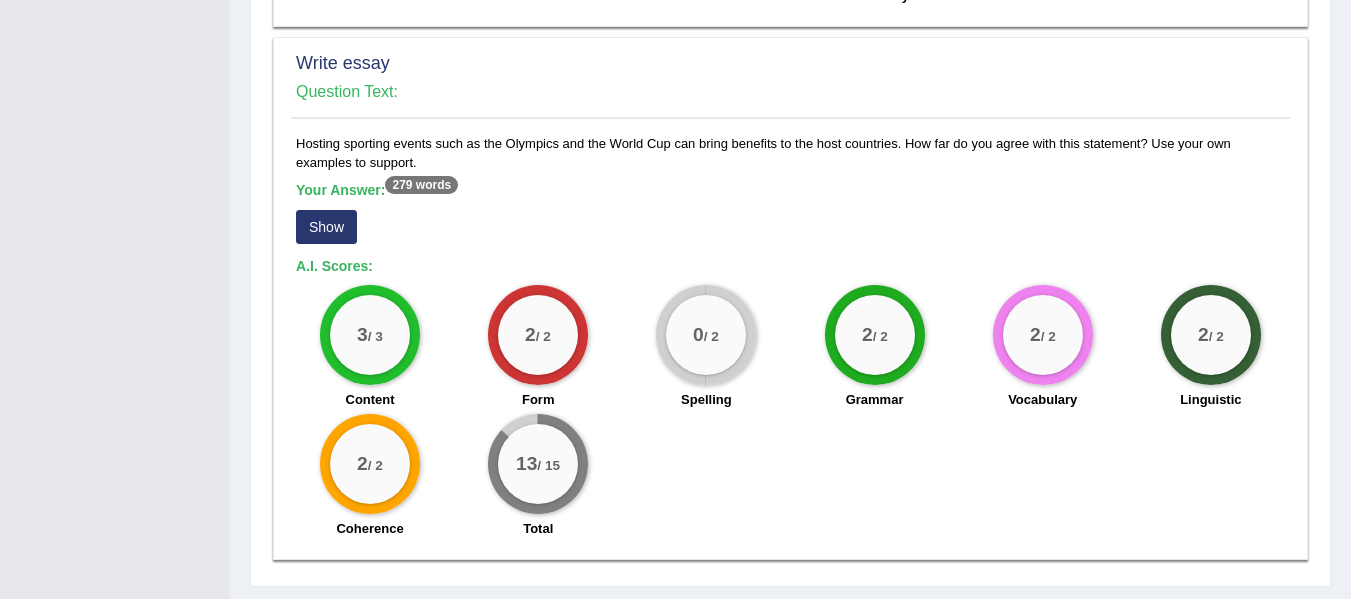 scroll, scrollTop: 1449, scrollLeft: 0, axis: vertical 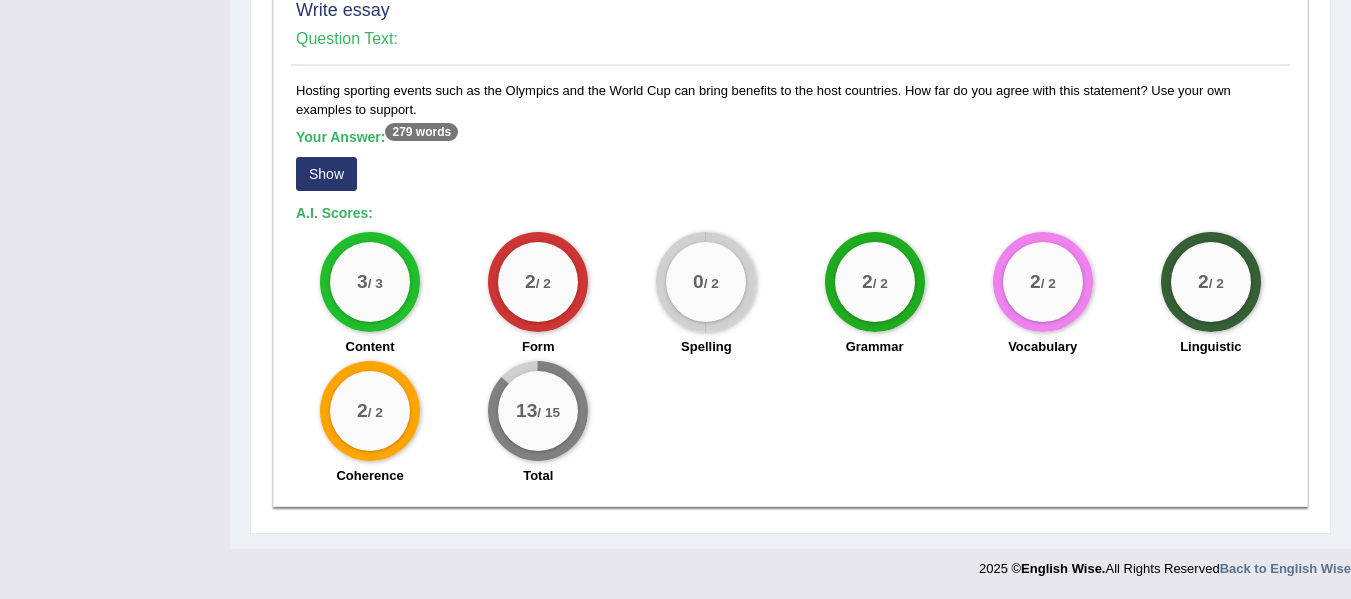 click on "Show" at bounding box center (326, 174) 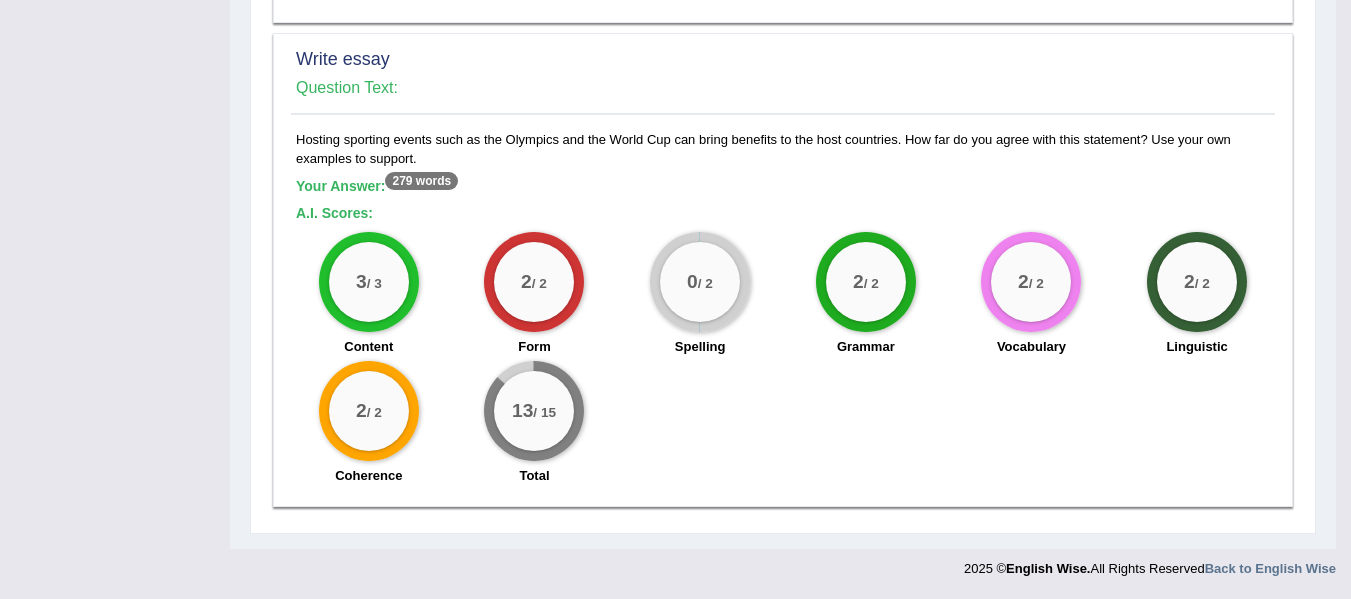 scroll, scrollTop: 1400, scrollLeft: 0, axis: vertical 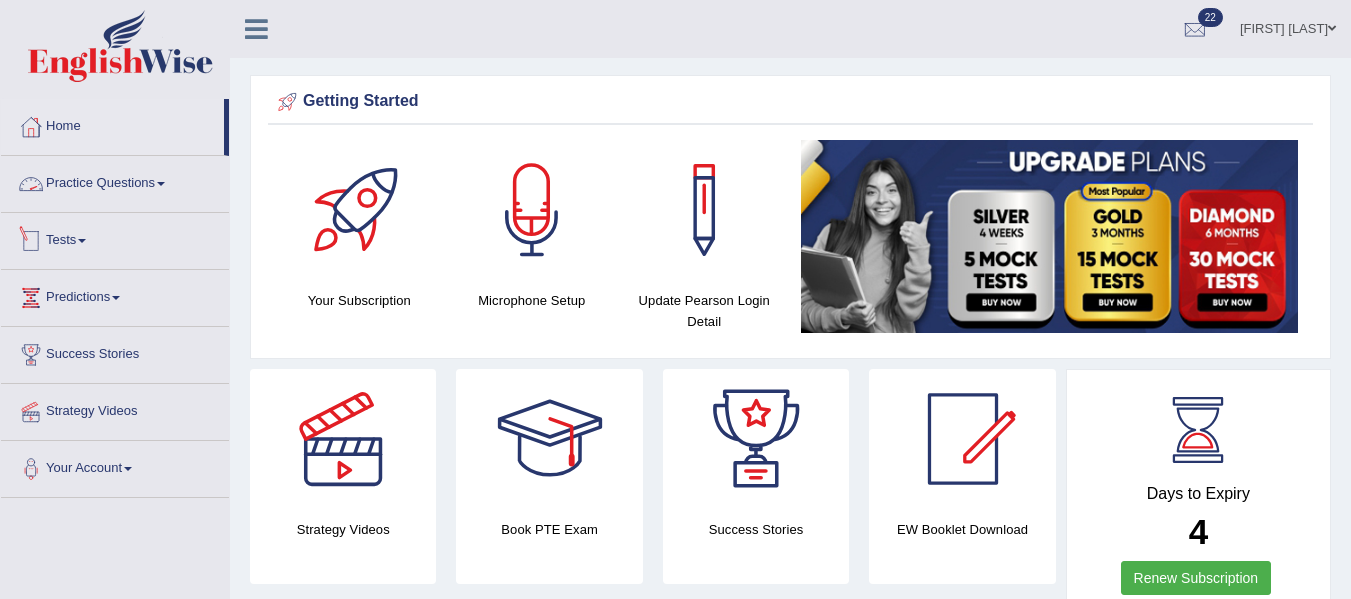 click on "Tests" at bounding box center [115, 238] 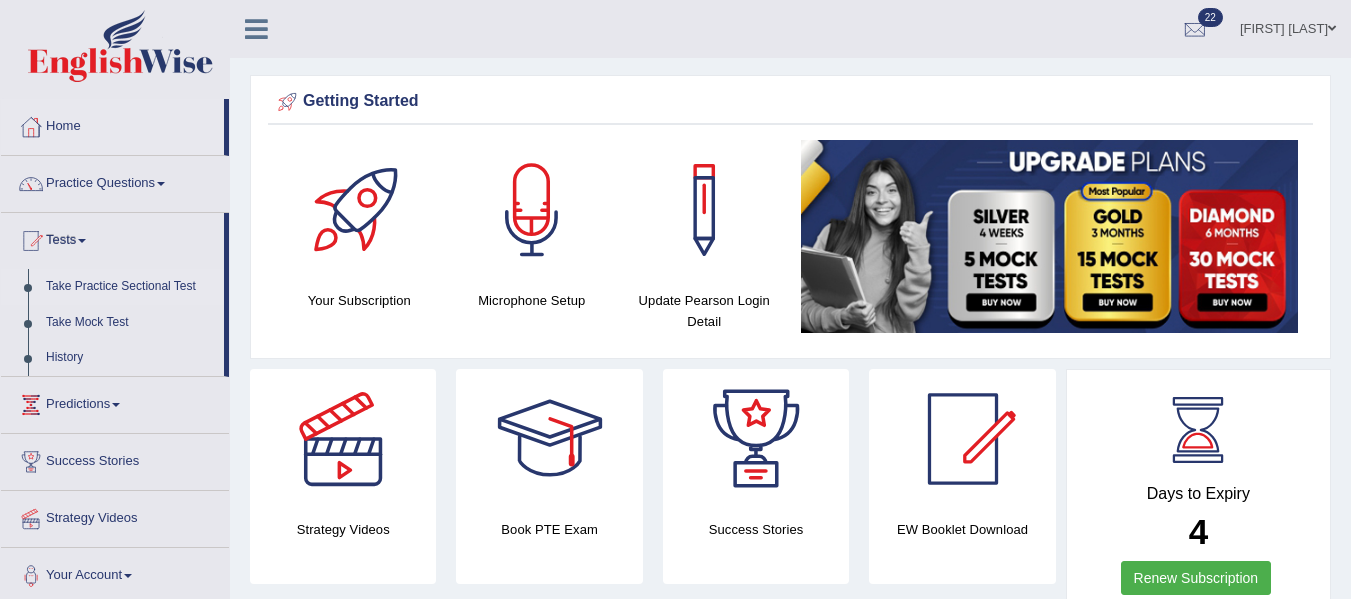 click on "Take Practice Sectional Test" at bounding box center [130, 287] 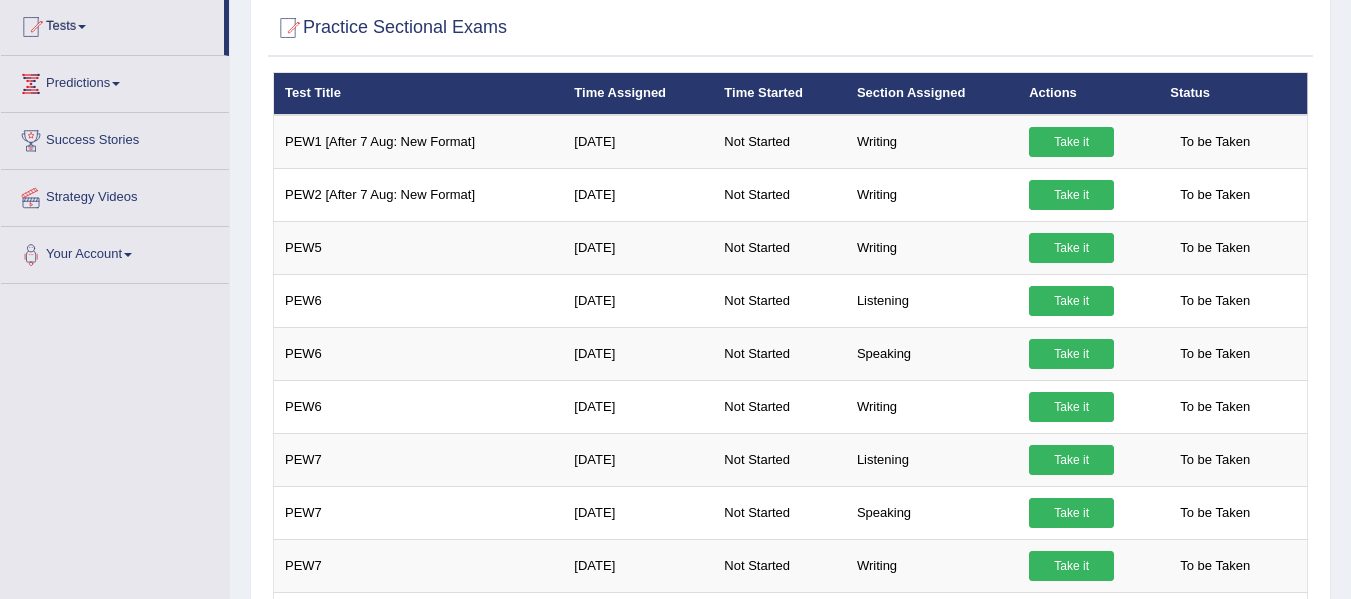 scroll, scrollTop: 220, scrollLeft: 0, axis: vertical 